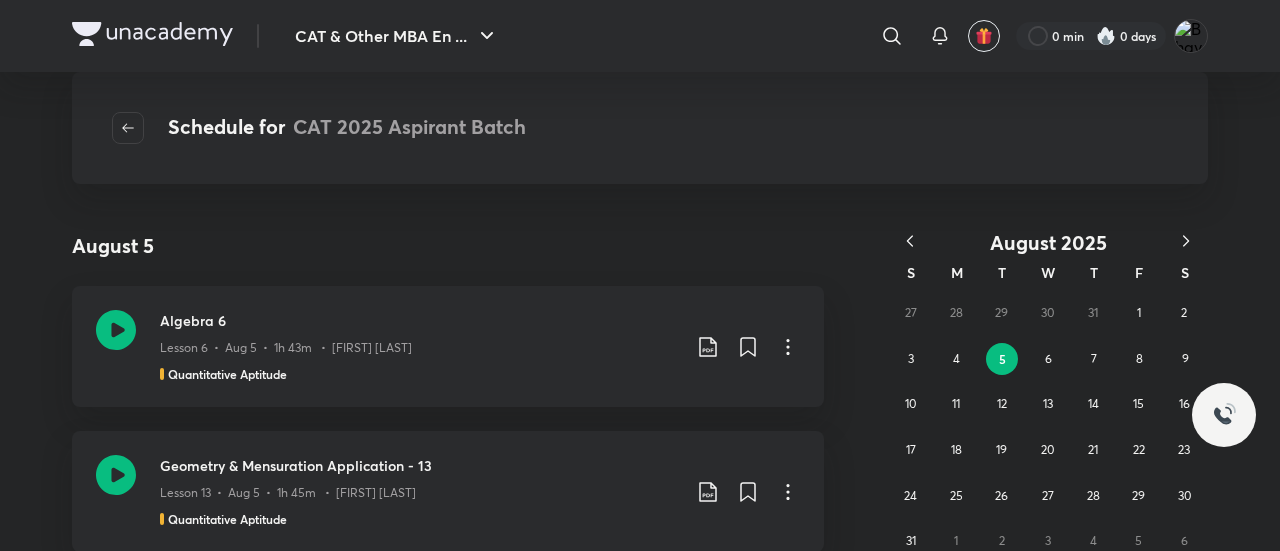 scroll, scrollTop: 0, scrollLeft: 0, axis: both 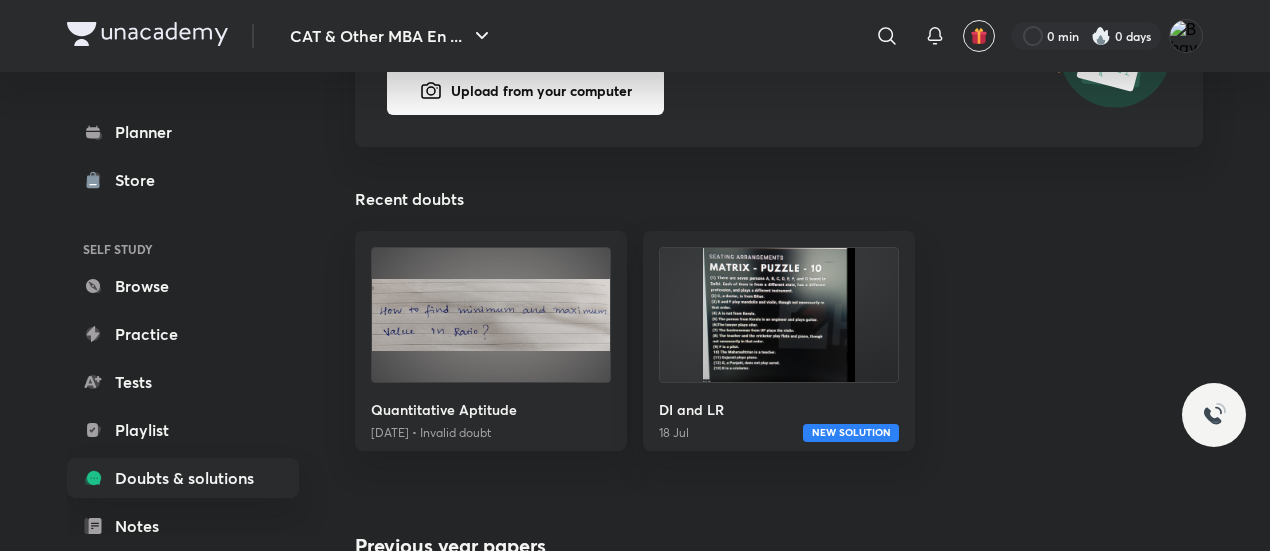 click at bounding box center (491, 315) 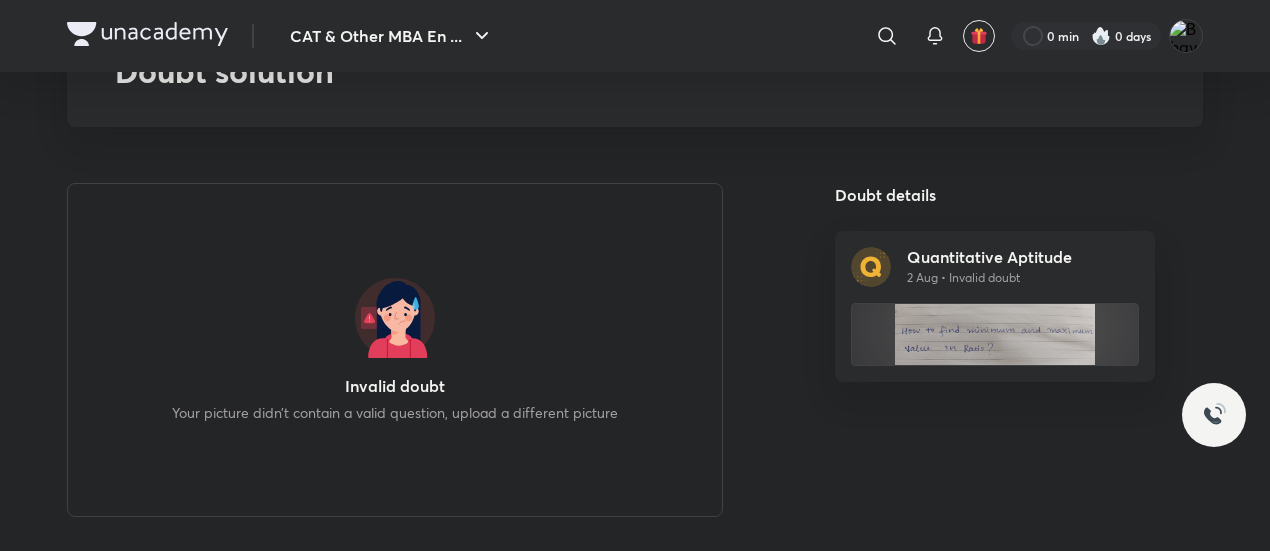 scroll, scrollTop: 108, scrollLeft: 0, axis: vertical 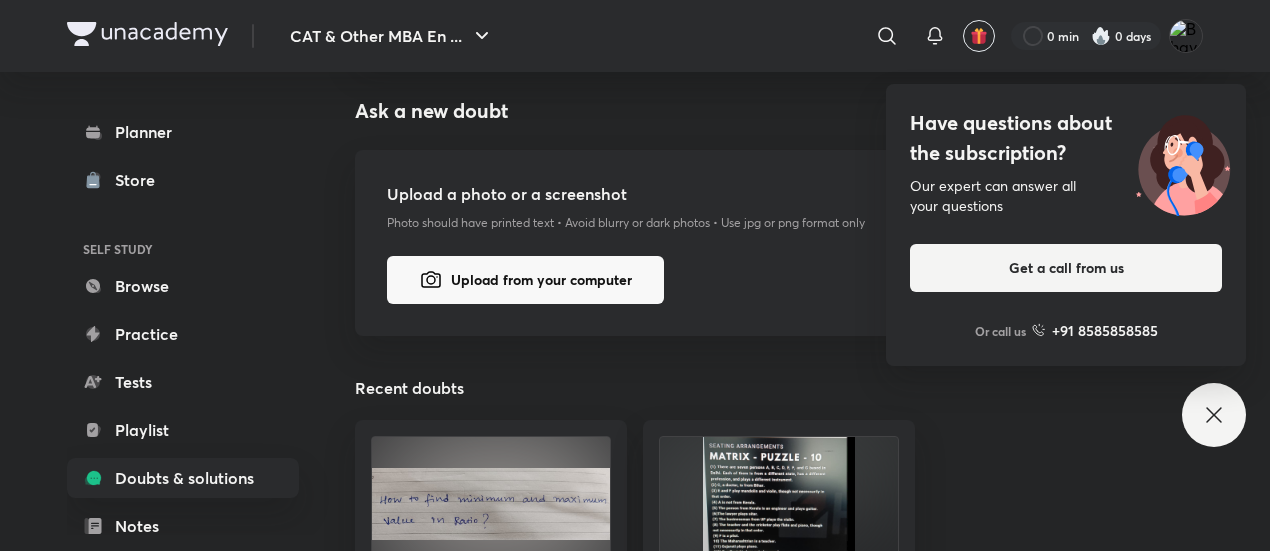 click on "Have questions about the subscription? Our expert can answer all your questions Get a call from us Or call us +91 8585858585" at bounding box center (1214, 415) 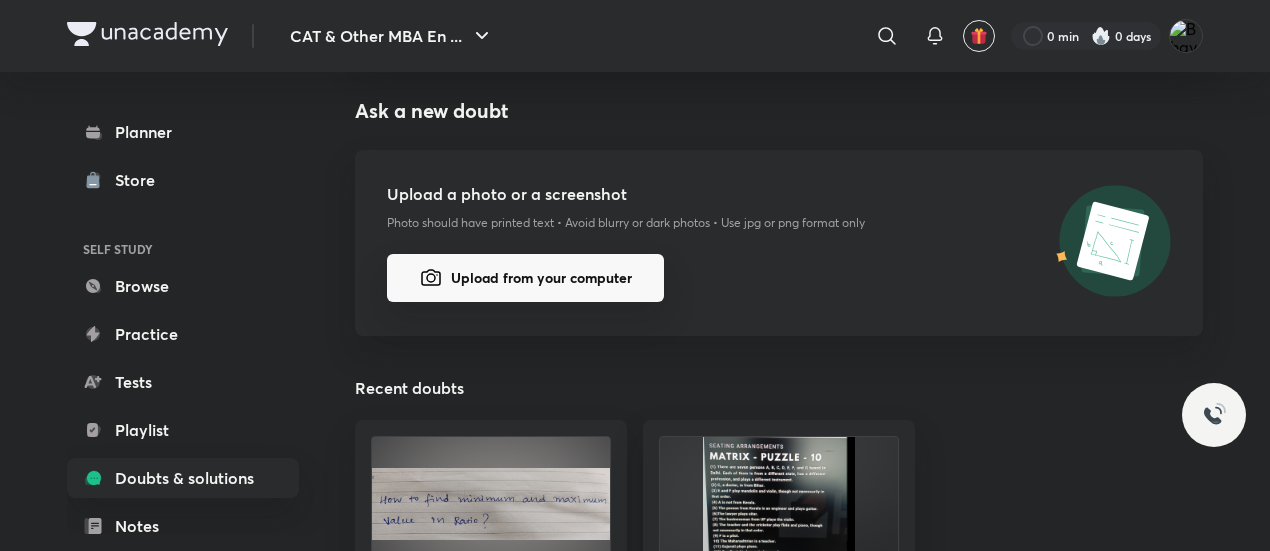 click on "Upload from your computer" at bounding box center [525, 278] 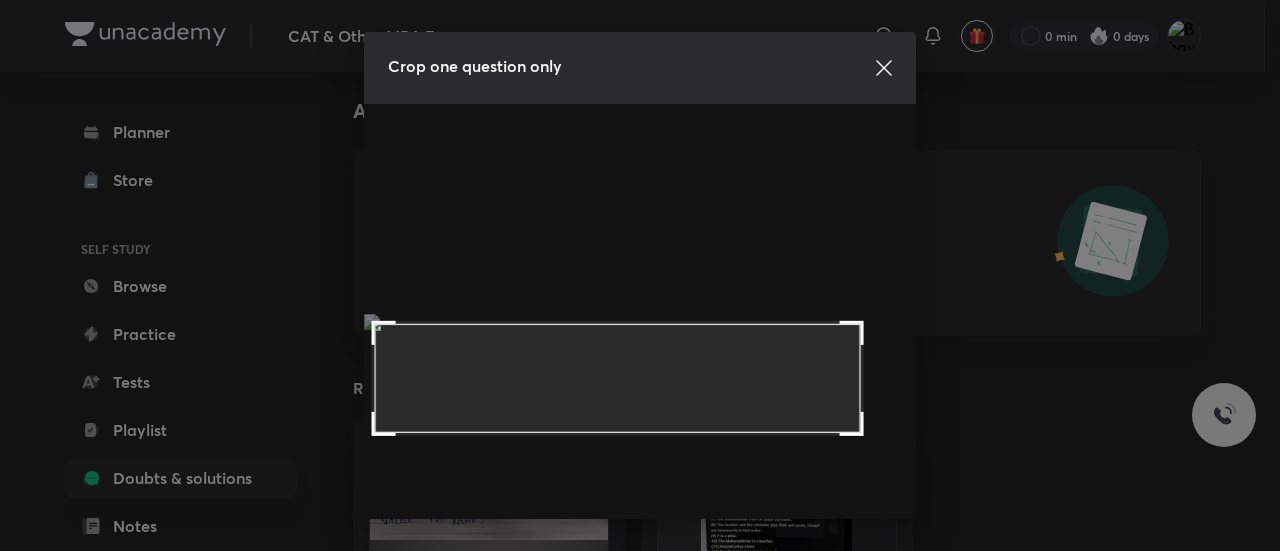 click at bounding box center [384, 333] 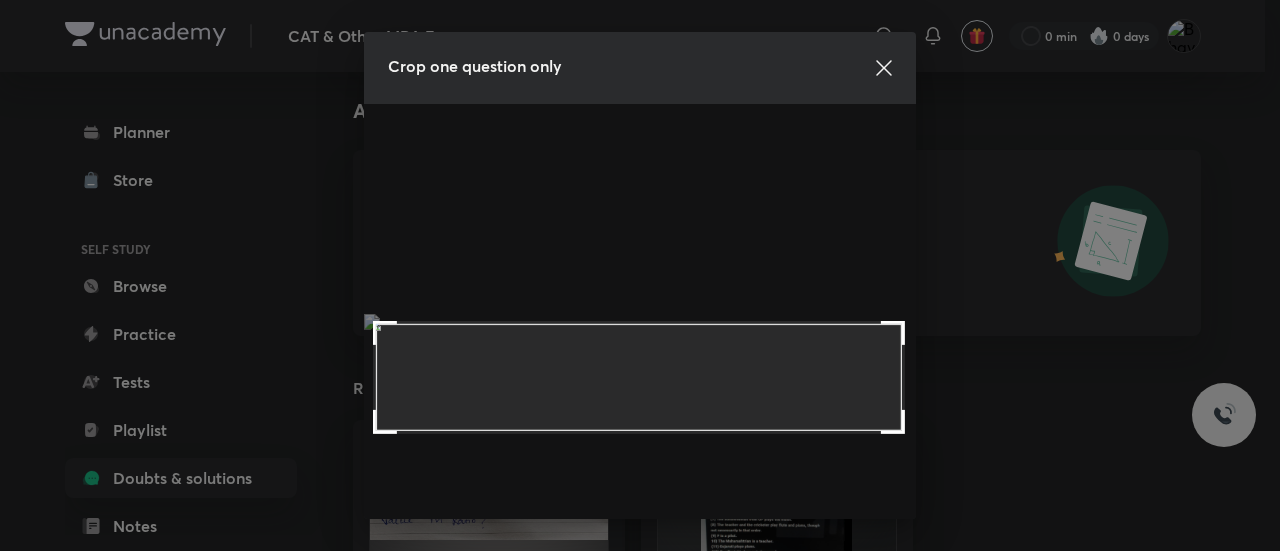 click at bounding box center (893, 422) 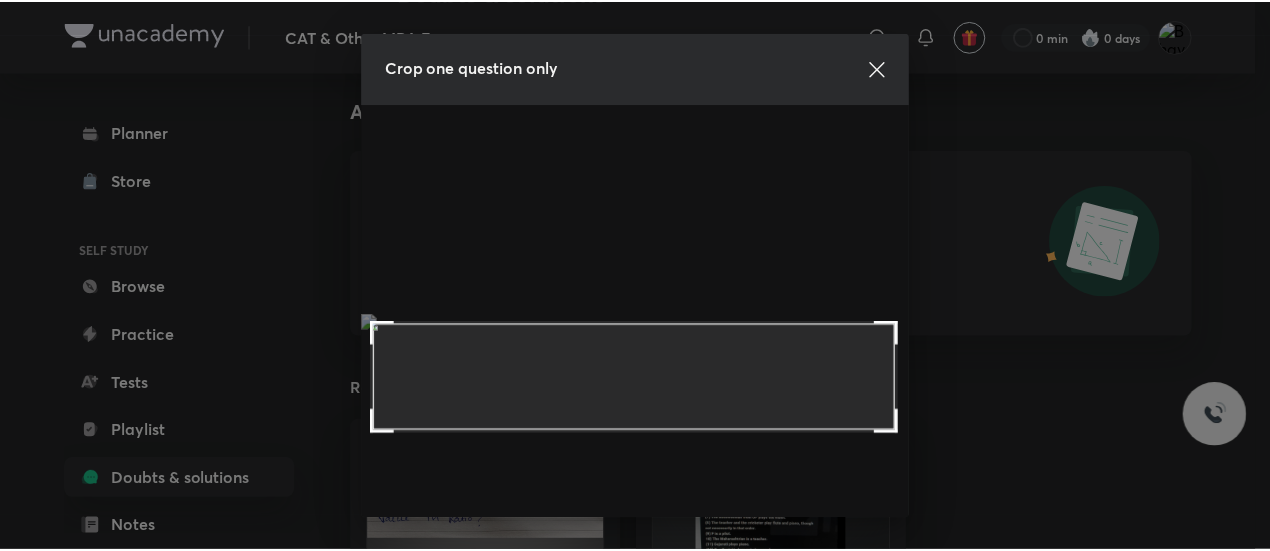 scroll, scrollTop: 208, scrollLeft: 0, axis: vertical 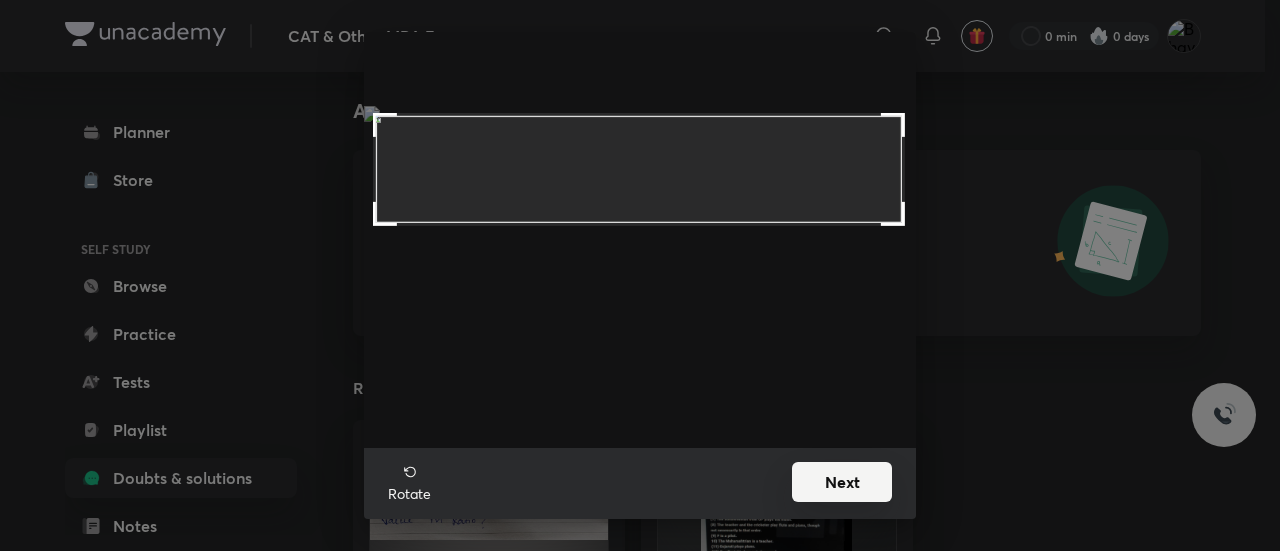 click on "Next" at bounding box center [842, 482] 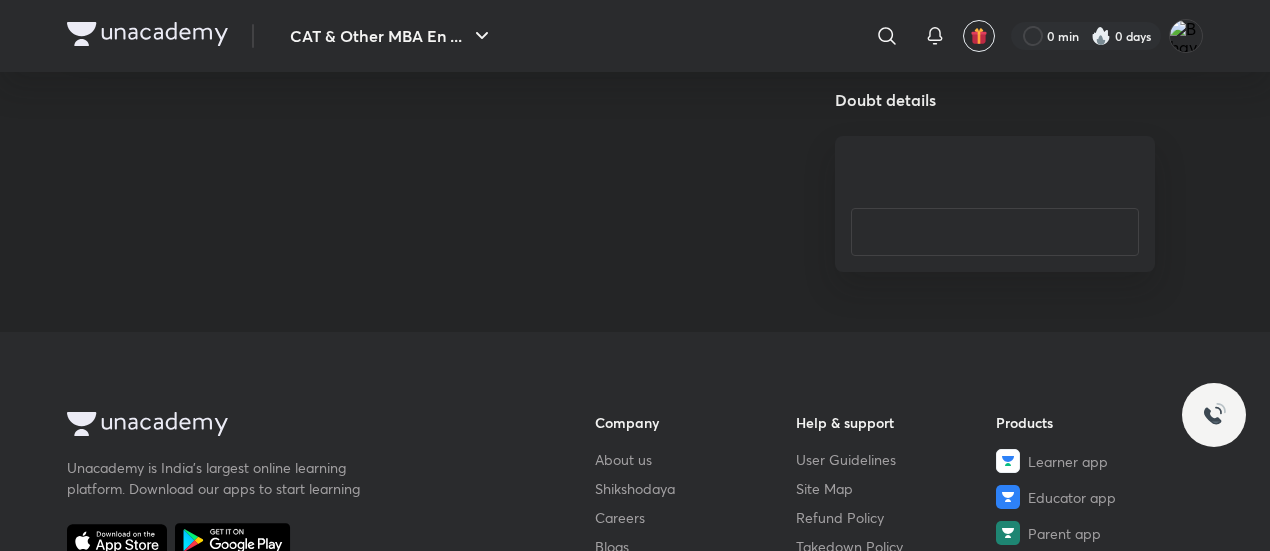 scroll, scrollTop: 0, scrollLeft: 0, axis: both 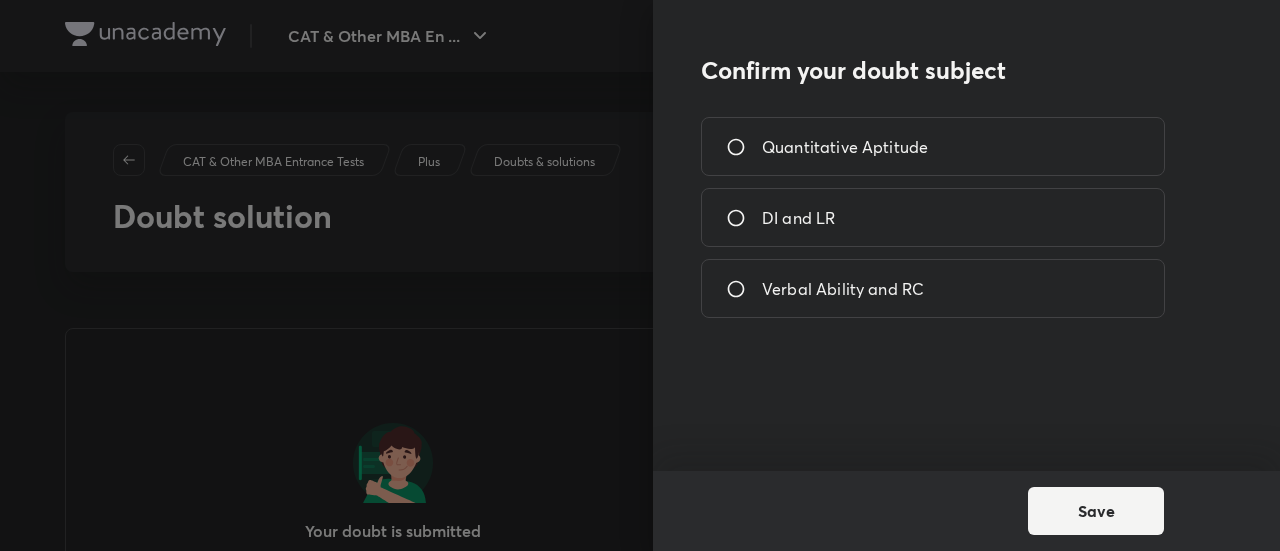 click on "Quantitative Aptitude" at bounding box center (933, 146) 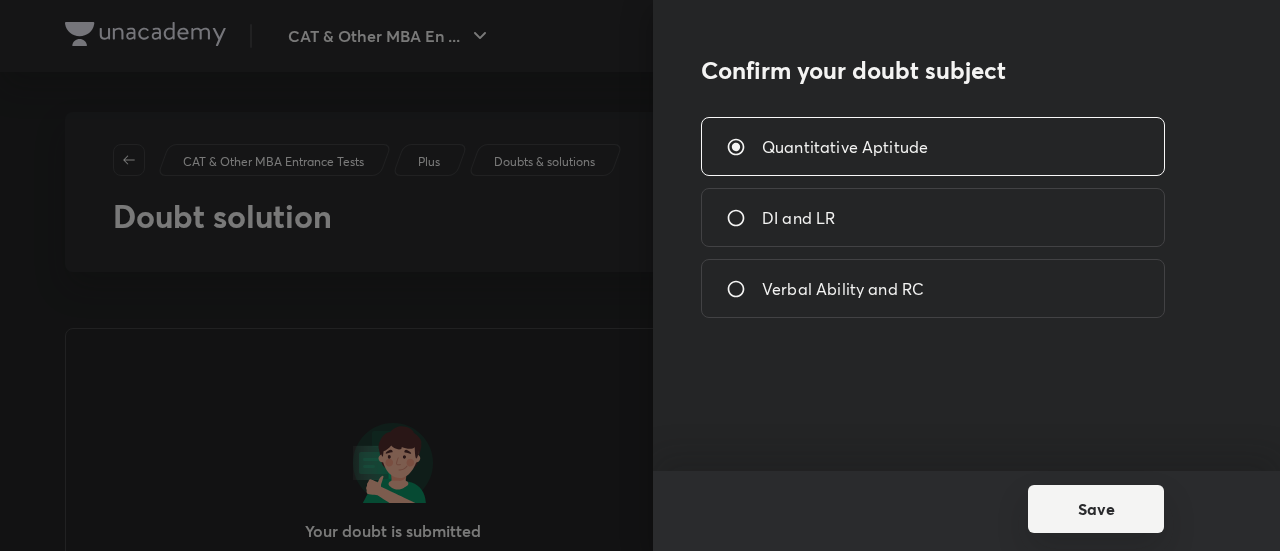 click on "Save" at bounding box center (1096, 509) 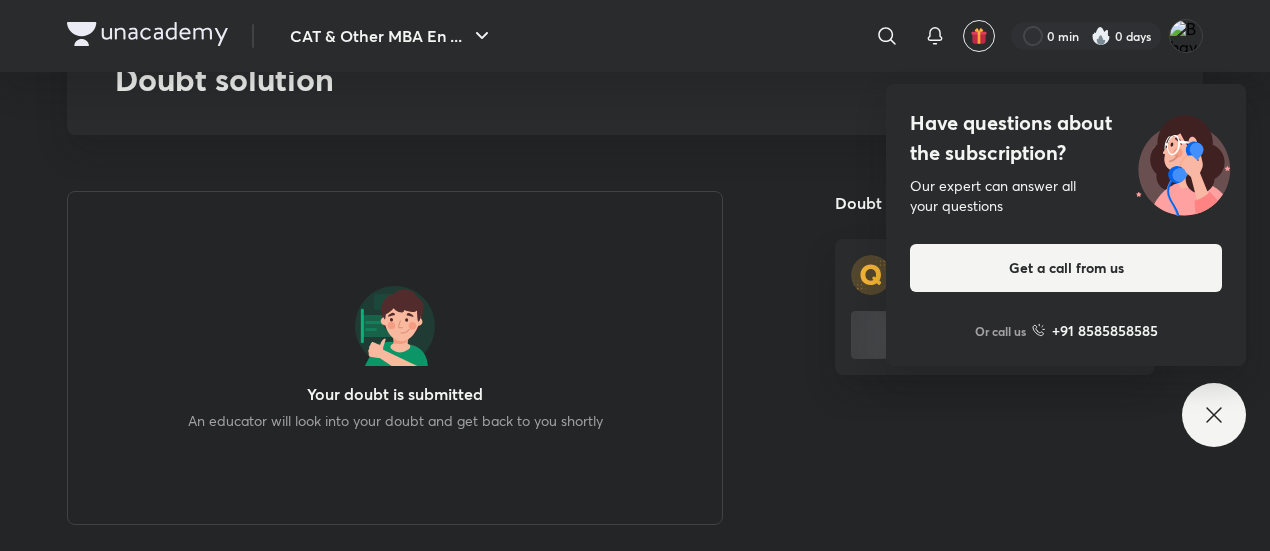 scroll, scrollTop: 142, scrollLeft: 0, axis: vertical 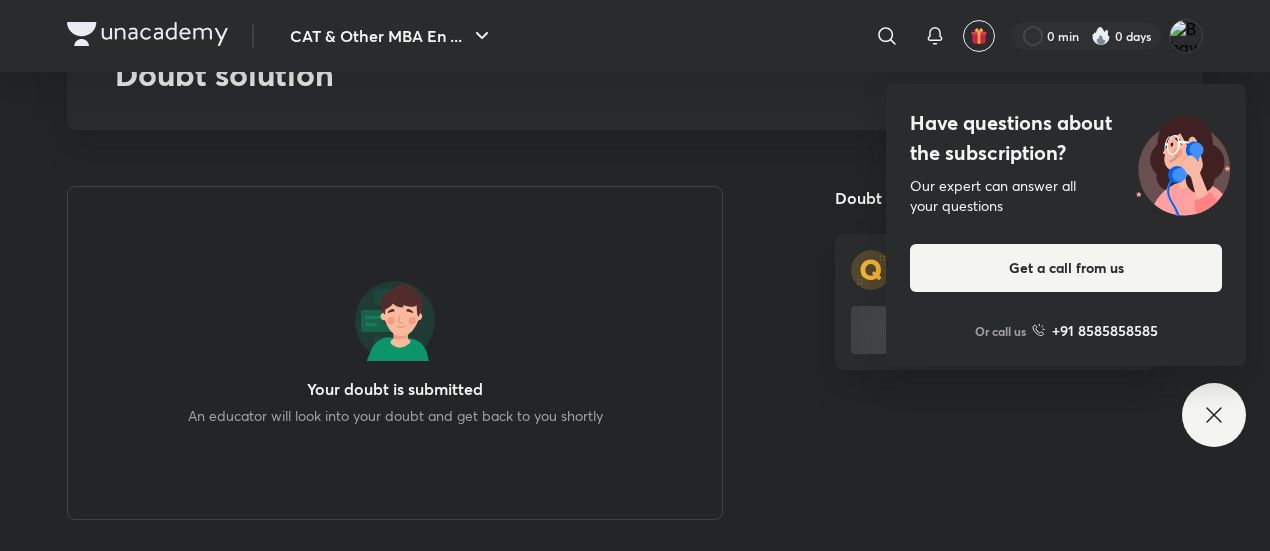 click on "Have questions about the subscription? Our expert can answer all your questions Get a call from us Or call us +91 8585858585" at bounding box center (1214, 415) 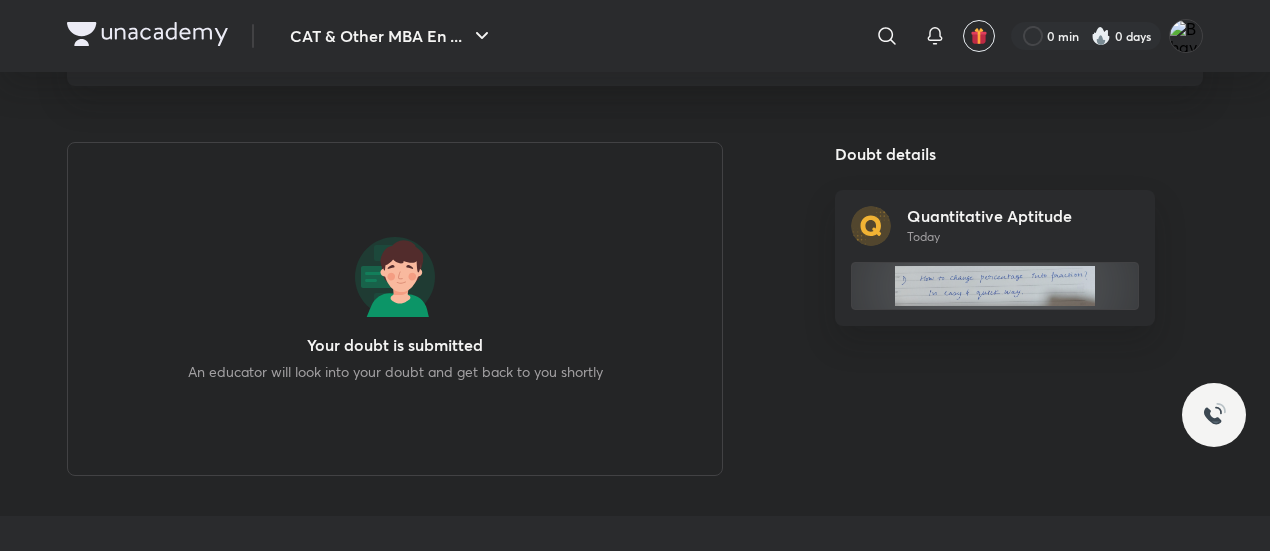 scroll, scrollTop: 0, scrollLeft: 0, axis: both 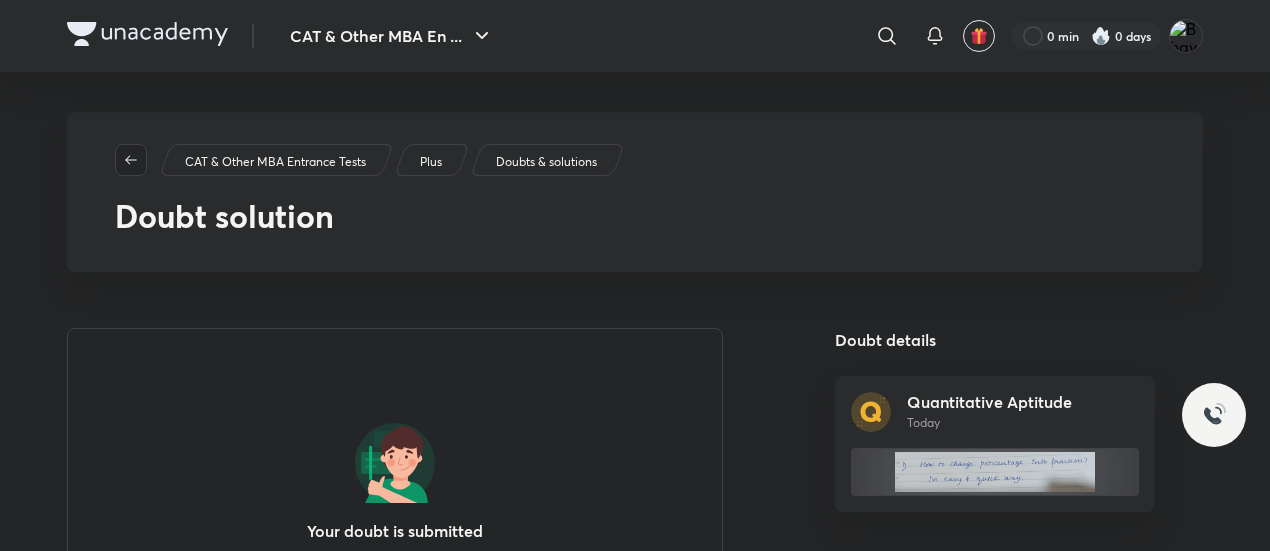 click at bounding box center [131, 160] 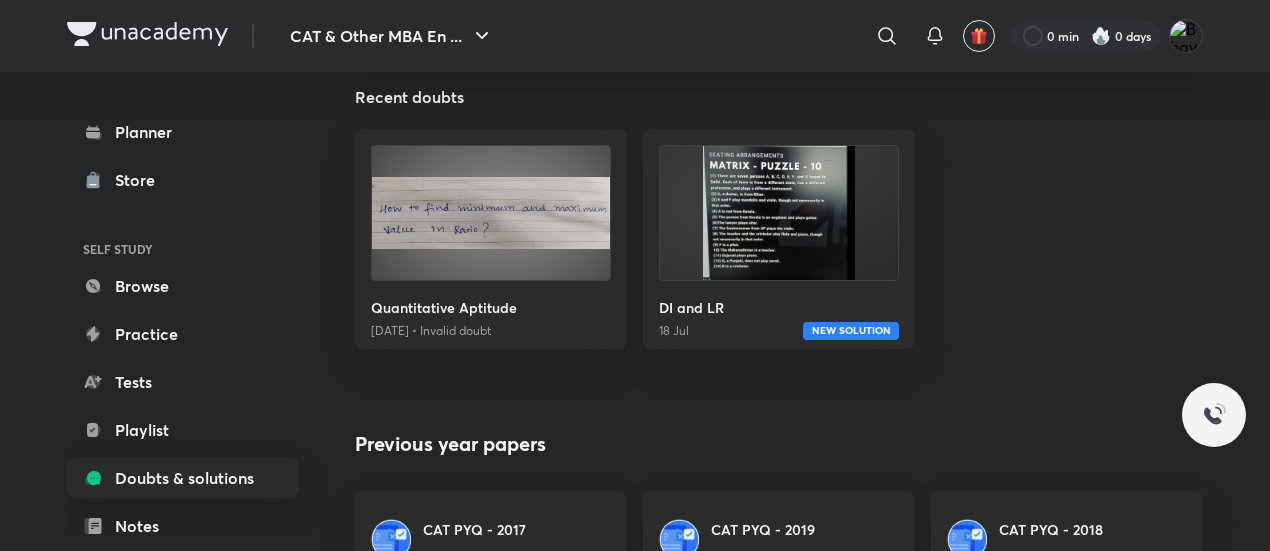 scroll, scrollTop: 532, scrollLeft: 0, axis: vertical 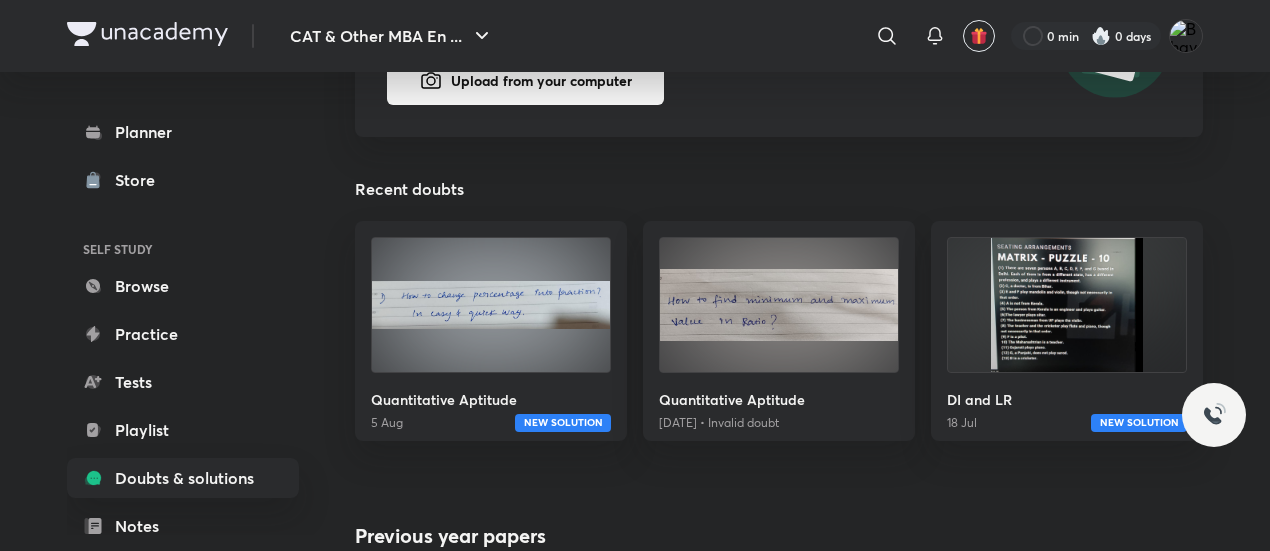 click at bounding box center (491, 305) 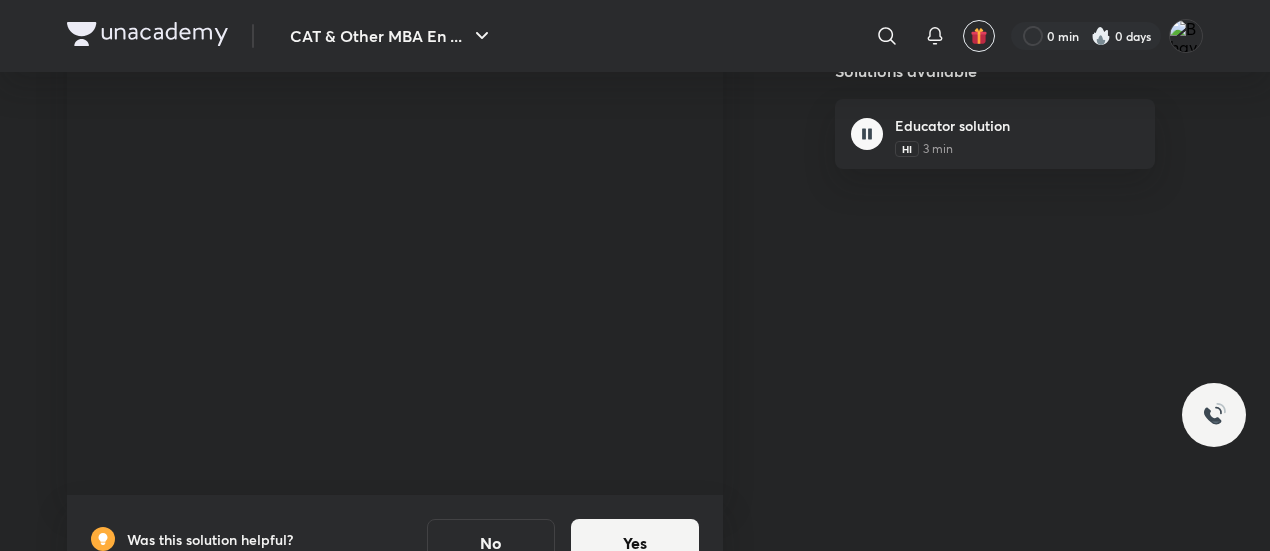 scroll, scrollTop: 438, scrollLeft: 0, axis: vertical 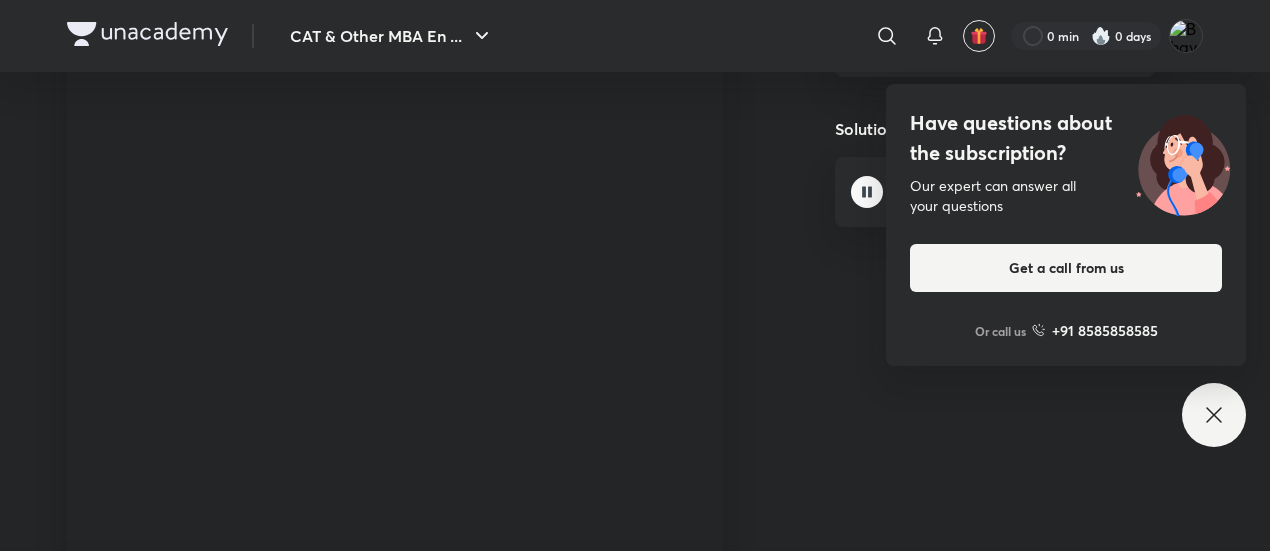 click 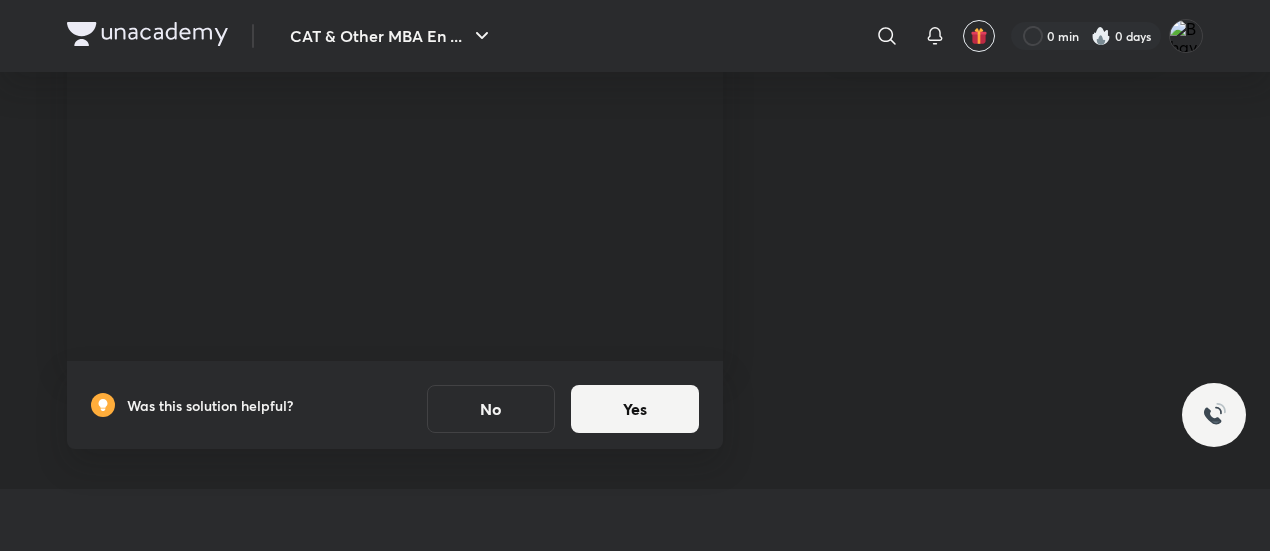 scroll, scrollTop: 632, scrollLeft: 0, axis: vertical 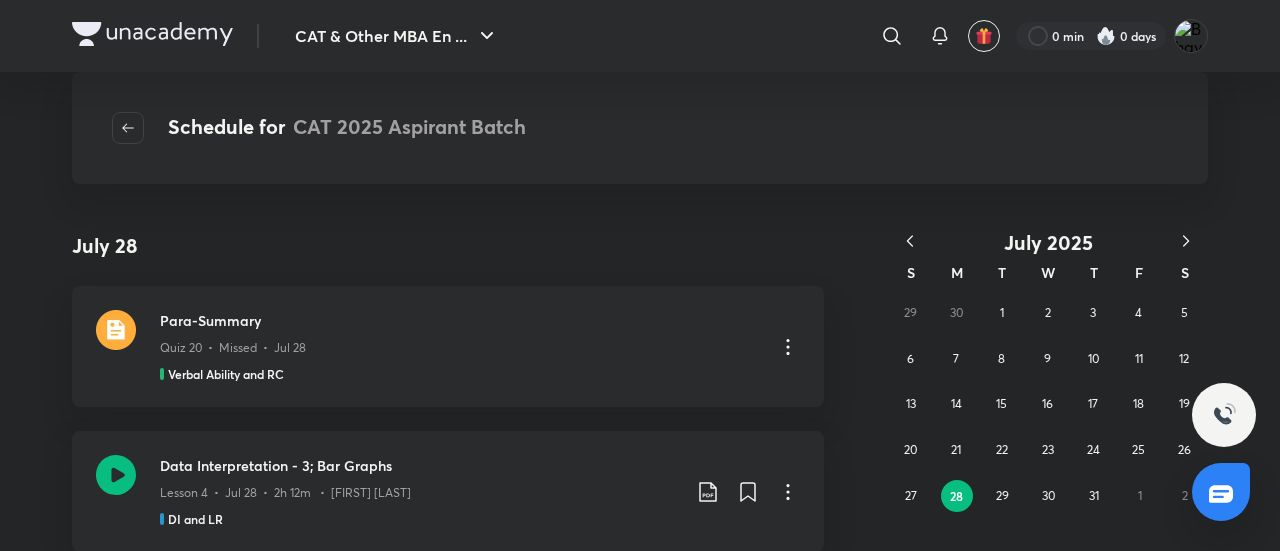 click on "CAT & Other MBA En ... ​ 0 min 0 days" at bounding box center (640, 36) 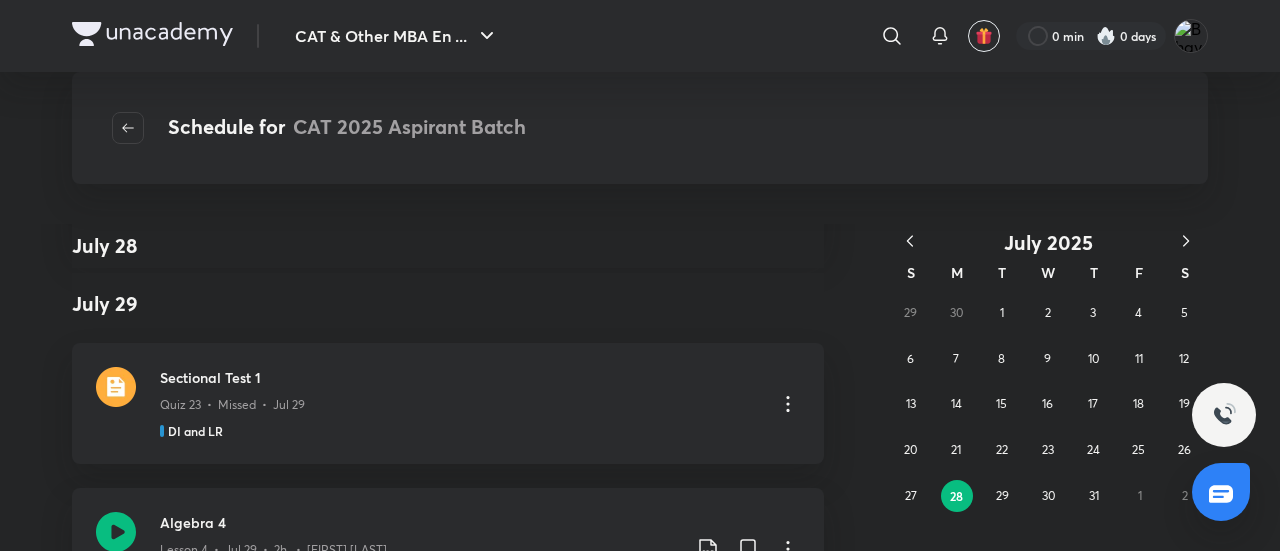 scroll, scrollTop: 0, scrollLeft: 0, axis: both 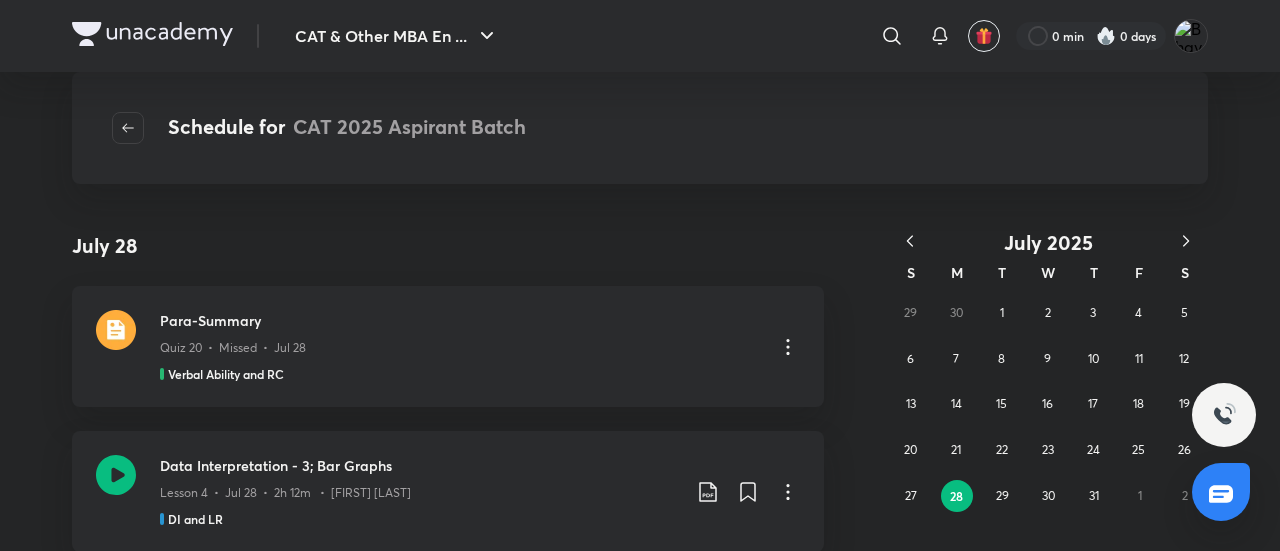 click at bounding box center (152, 34) 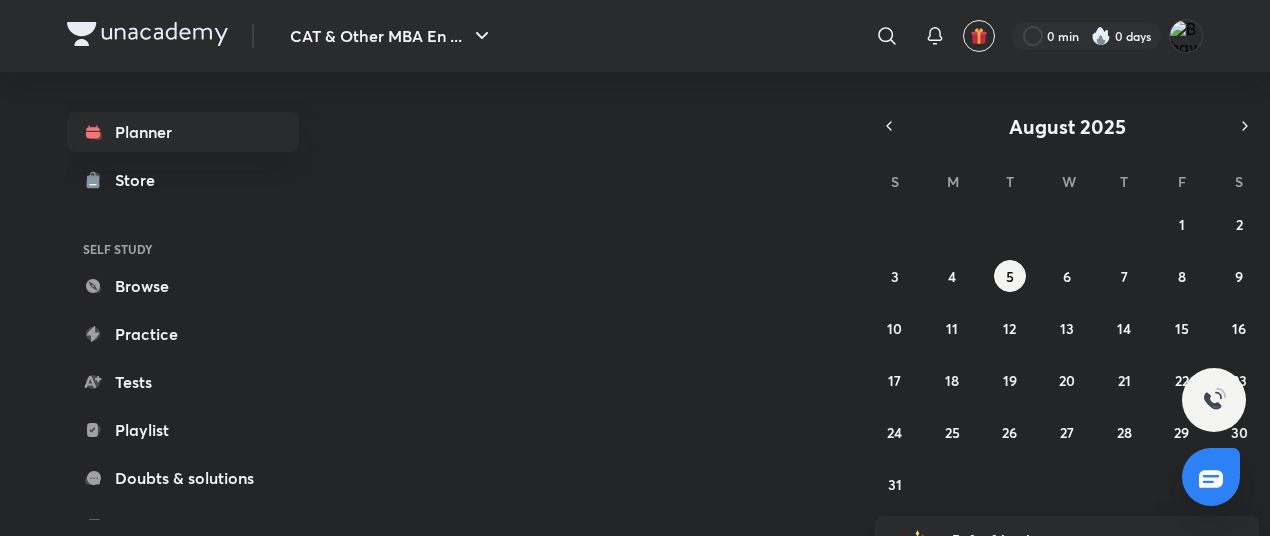 scroll, scrollTop: 0, scrollLeft: 0, axis: both 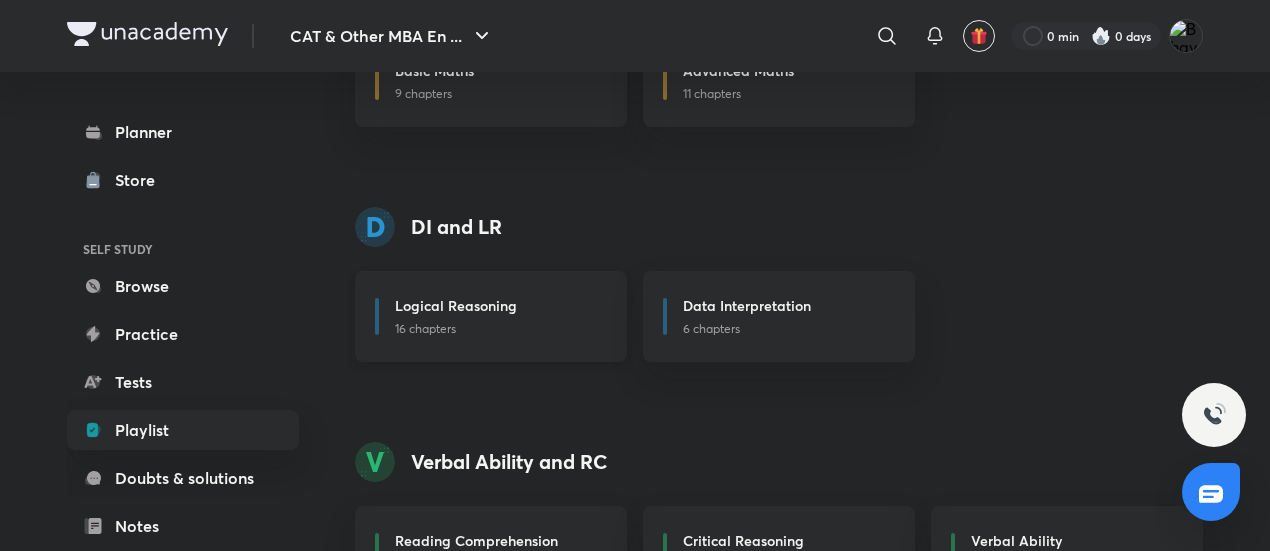 click on "Logical Reasoning" at bounding box center [456, 305] 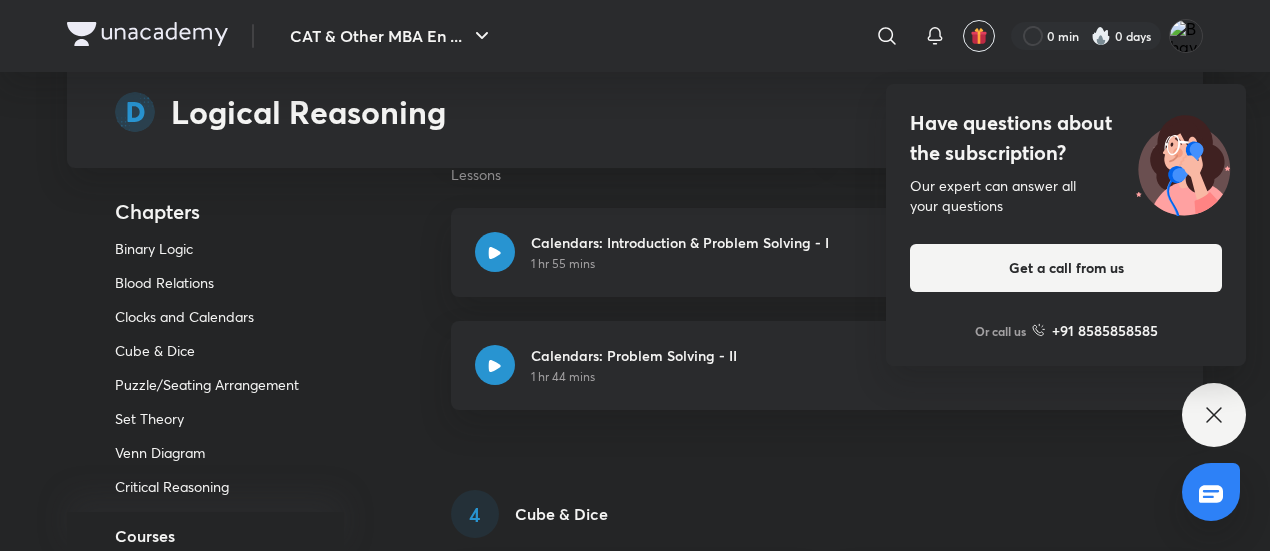 scroll, scrollTop: 1198, scrollLeft: 0, axis: vertical 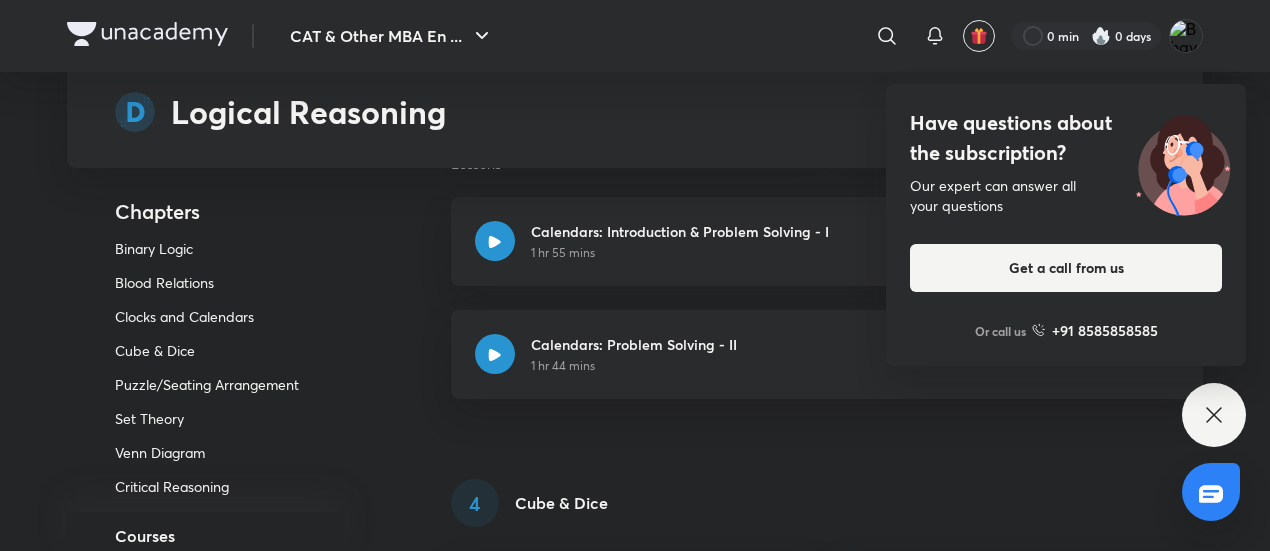 click on "Have questions about the subscription? Our expert can answer all your questions Get a call from us Or call us +91 8585858585" at bounding box center (1214, 415) 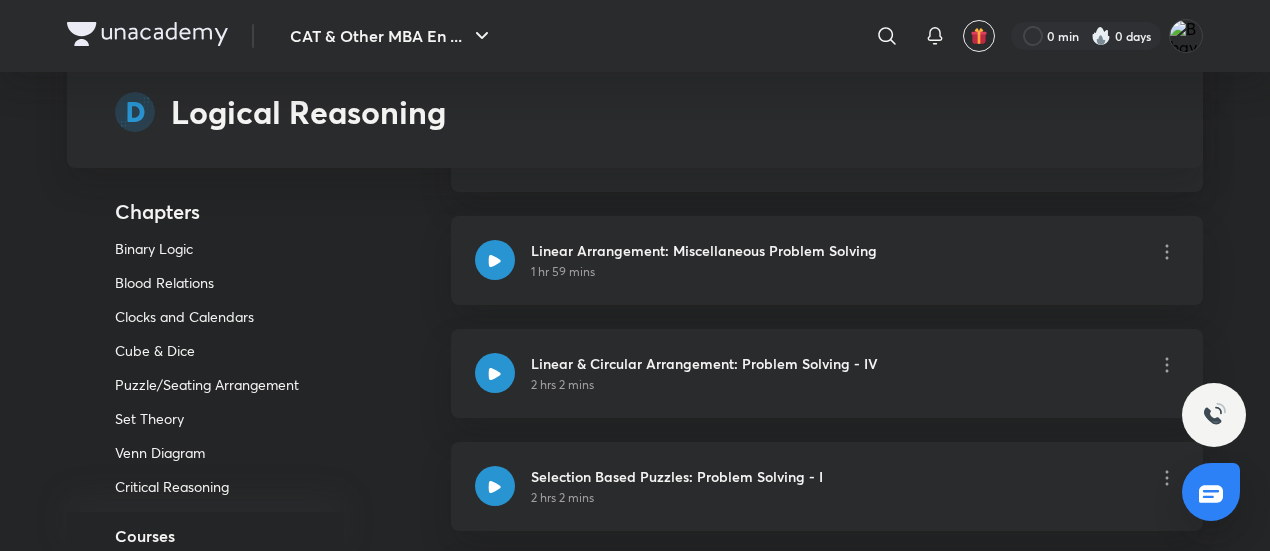 scroll, scrollTop: 3021, scrollLeft: 0, axis: vertical 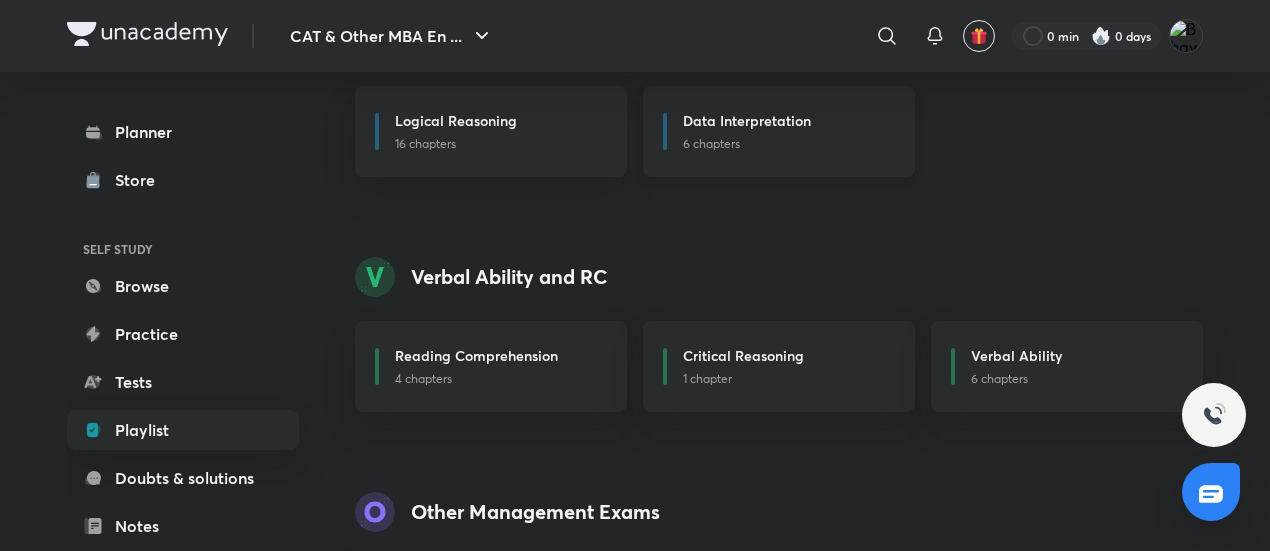 click on "6 chapters" at bounding box center [787, 144] 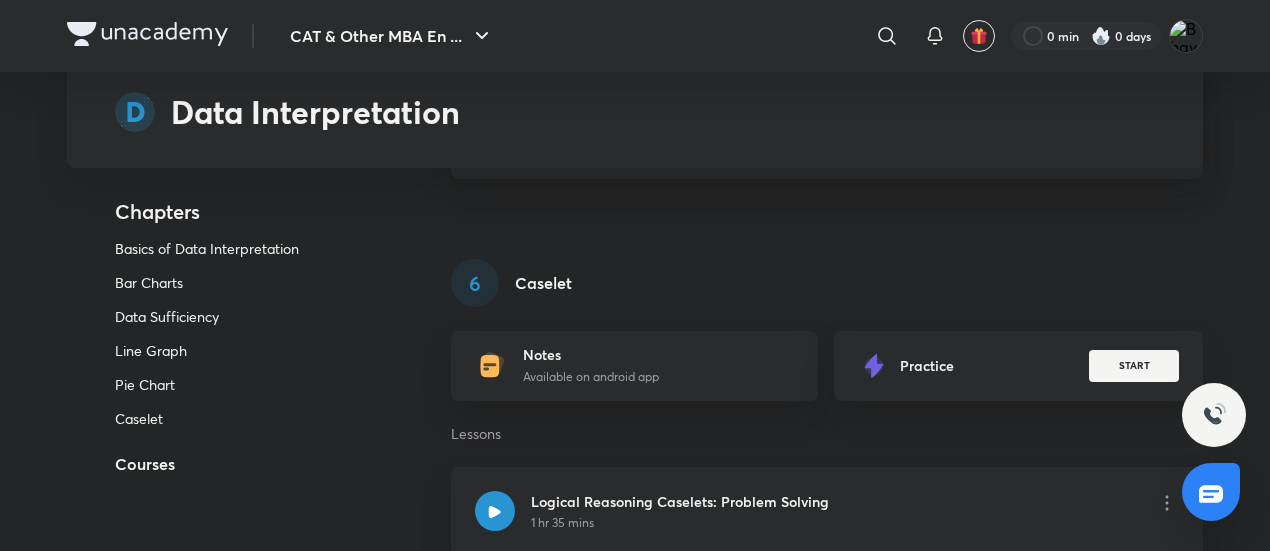 scroll, scrollTop: 4230, scrollLeft: 0, axis: vertical 